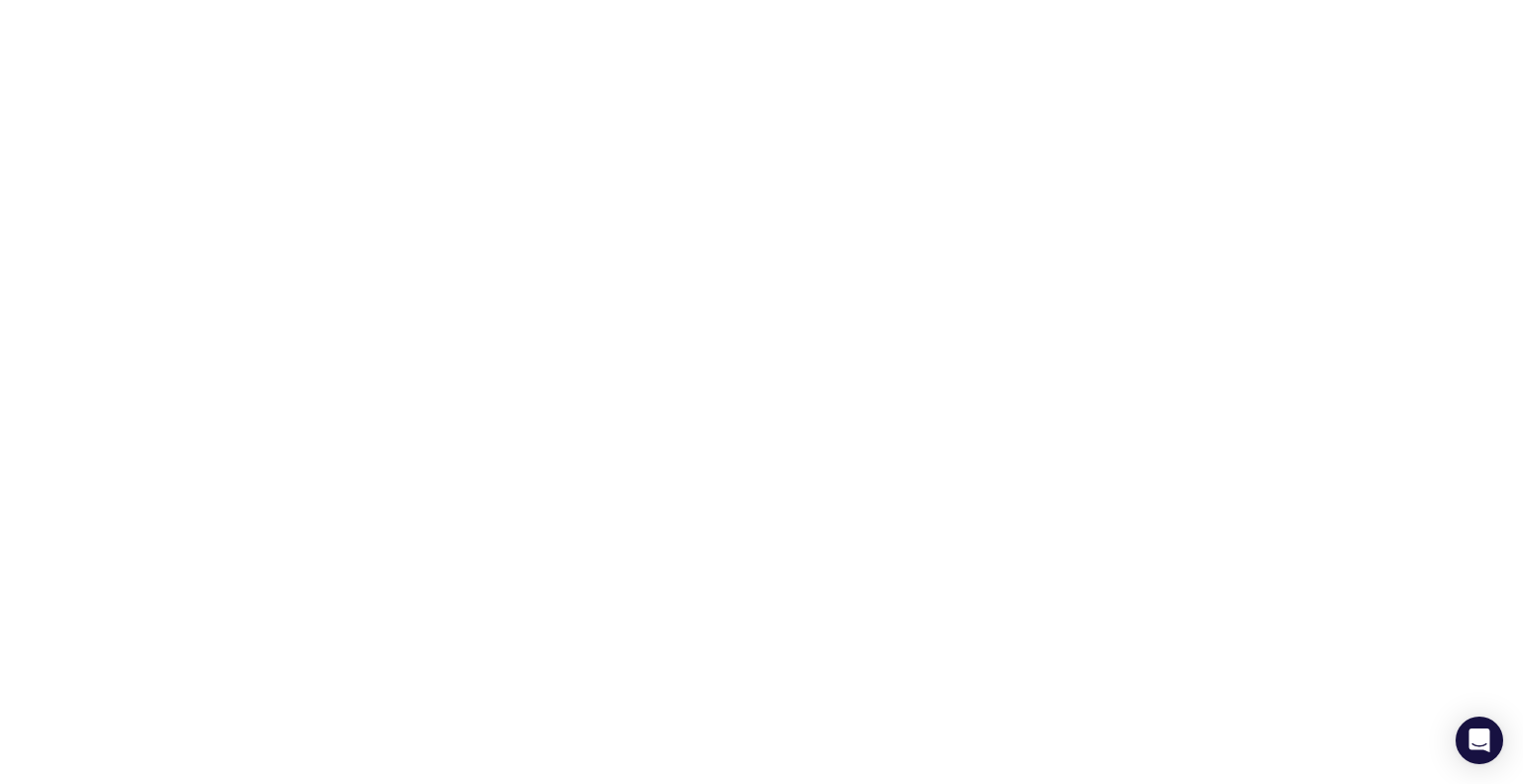 scroll, scrollTop: 0, scrollLeft: 0, axis: both 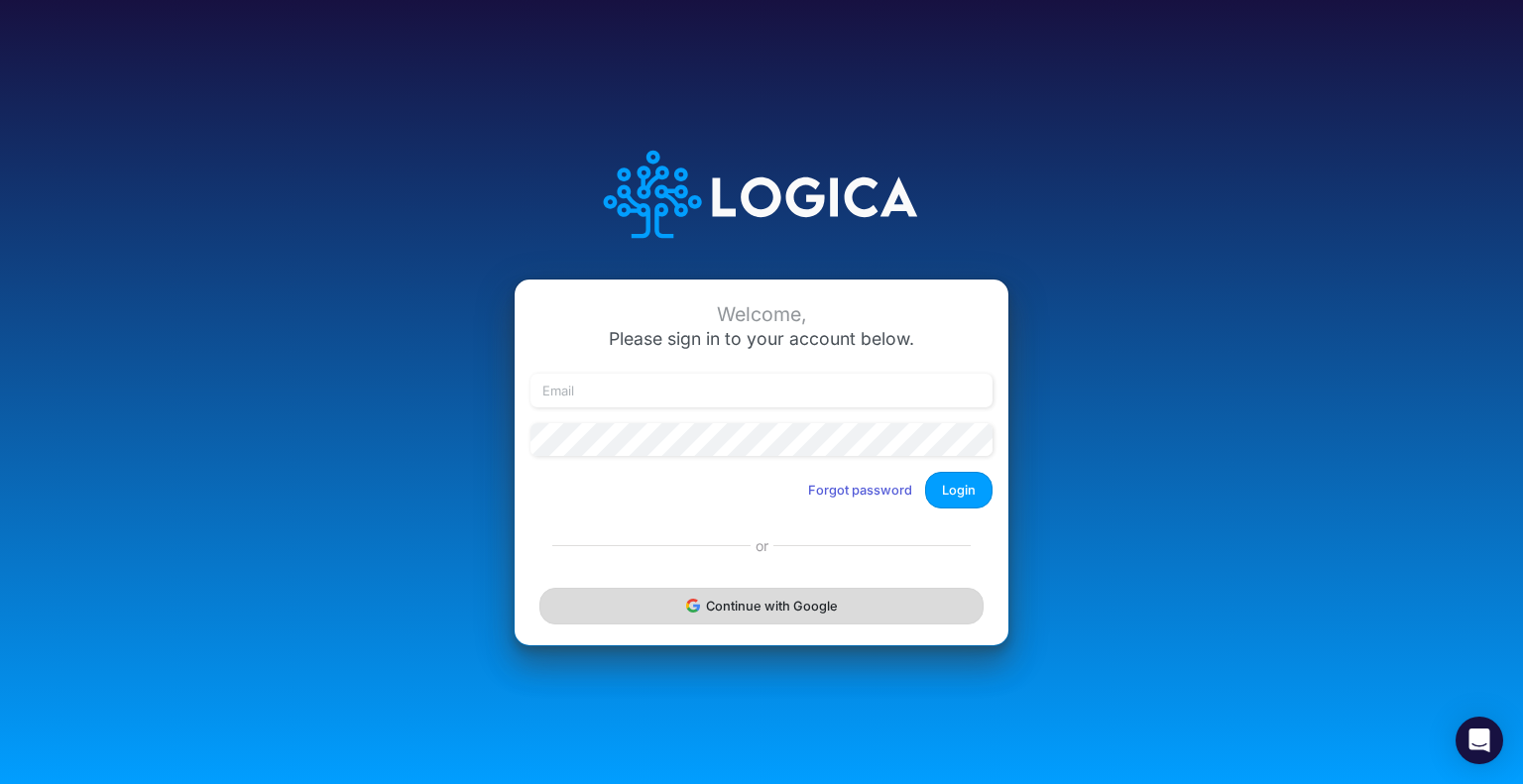 click on "Continue with Google" at bounding box center (762, 606) 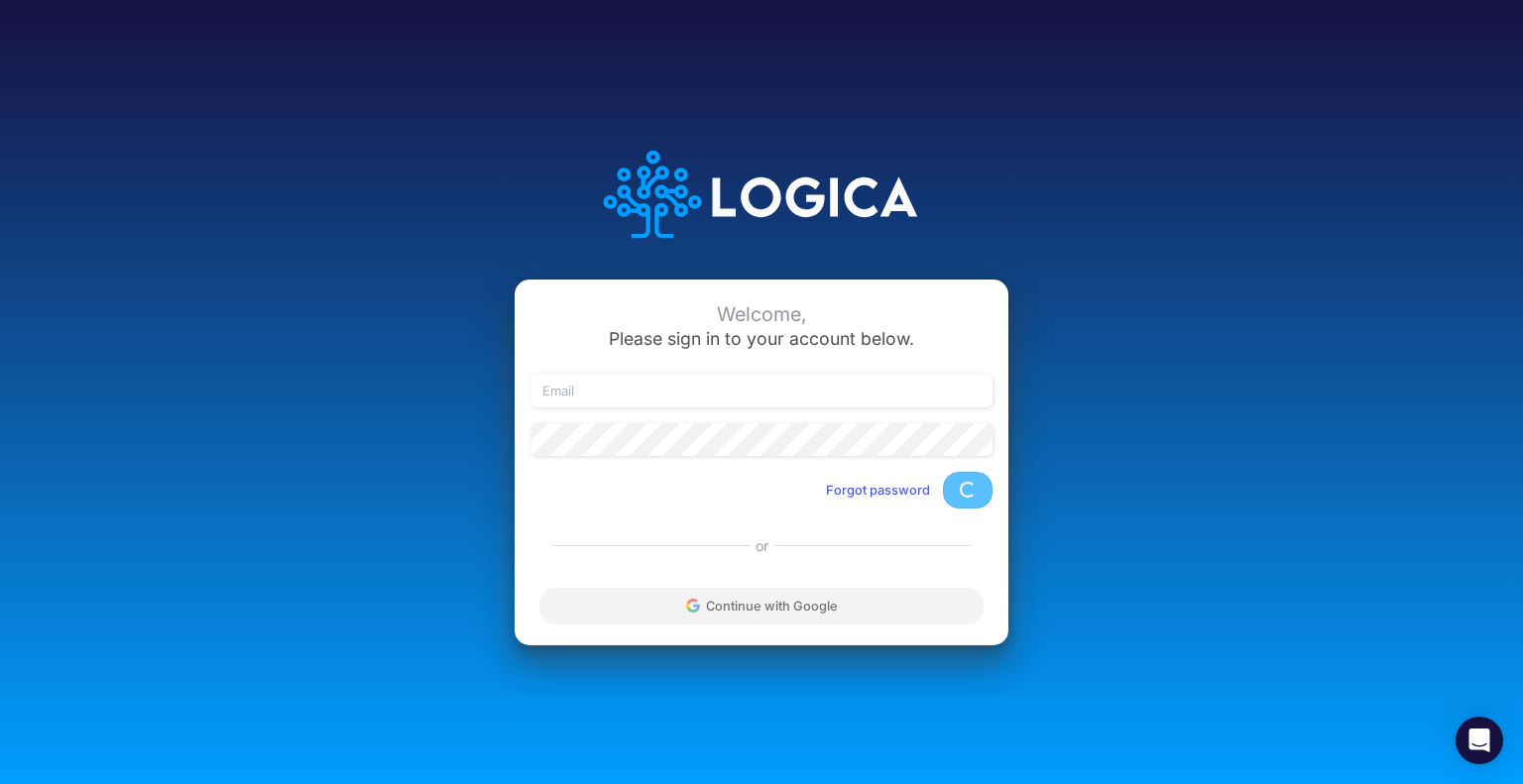 scroll, scrollTop: 0, scrollLeft: 0, axis: both 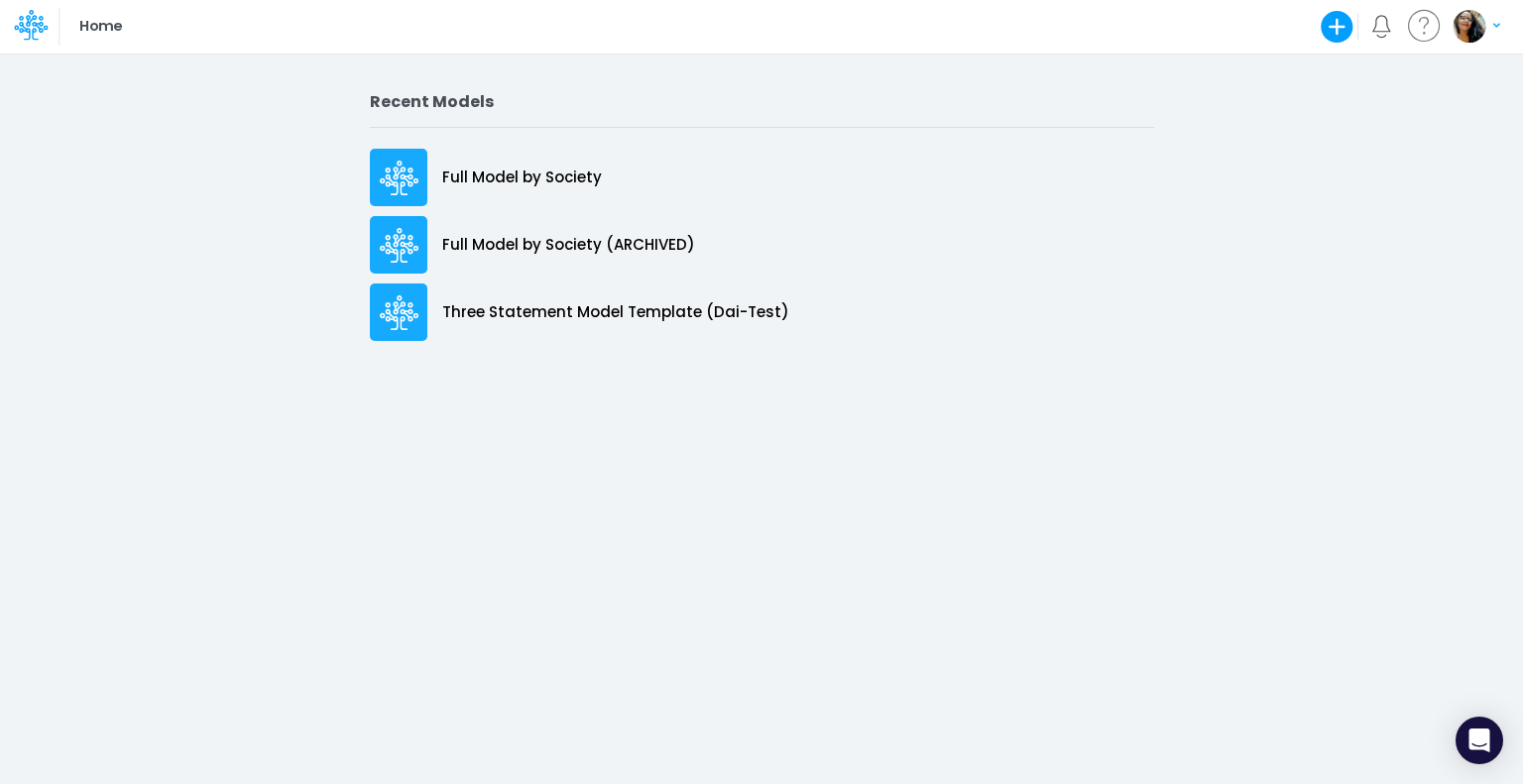 click on "Recent Models Full Model by Society Full Model by Society (ARCHIVED) Three Statement Model Template (Dai-Test)" at bounding box center (762, 418) 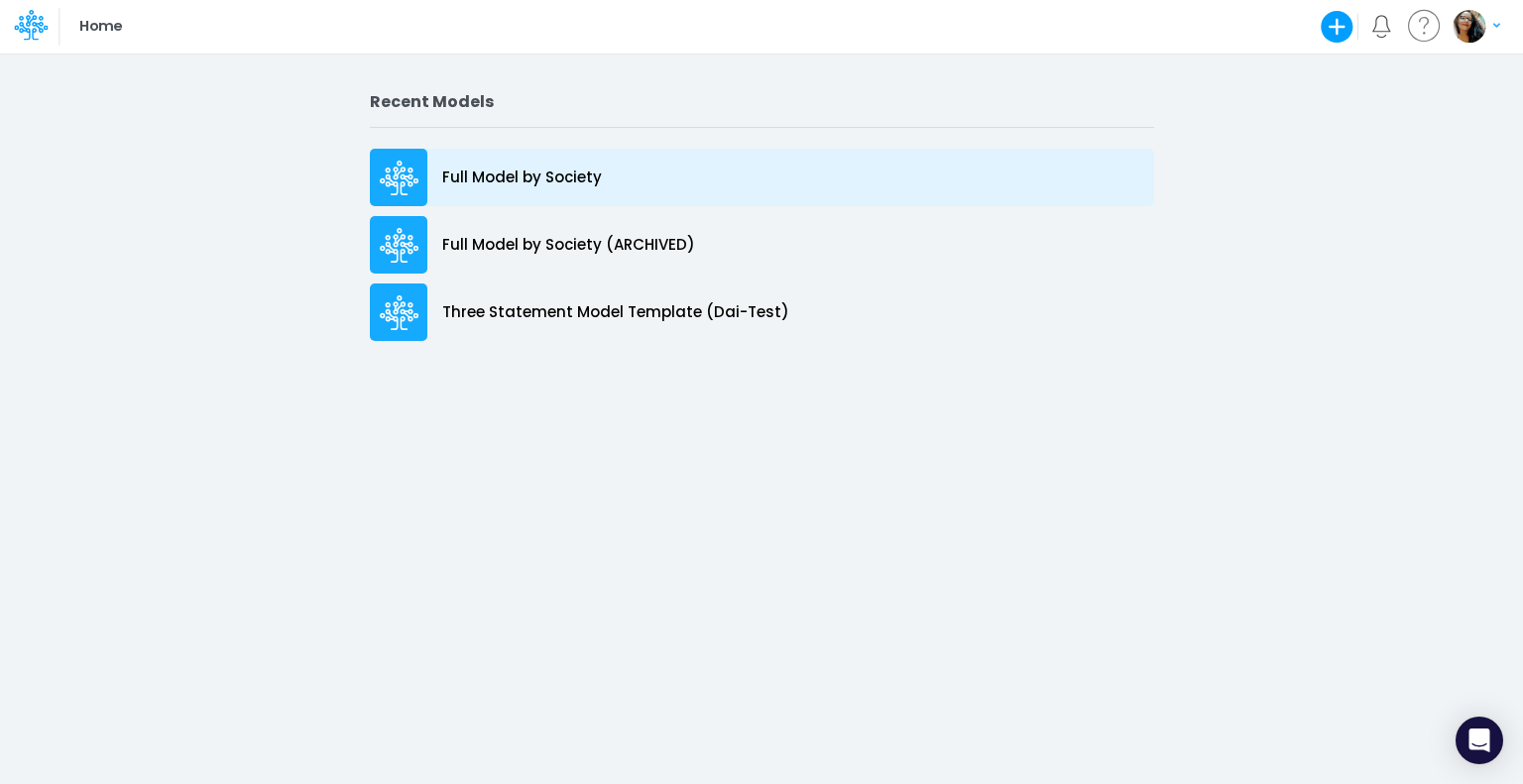 click on "Full Model by Society" at bounding box center (522, 177) 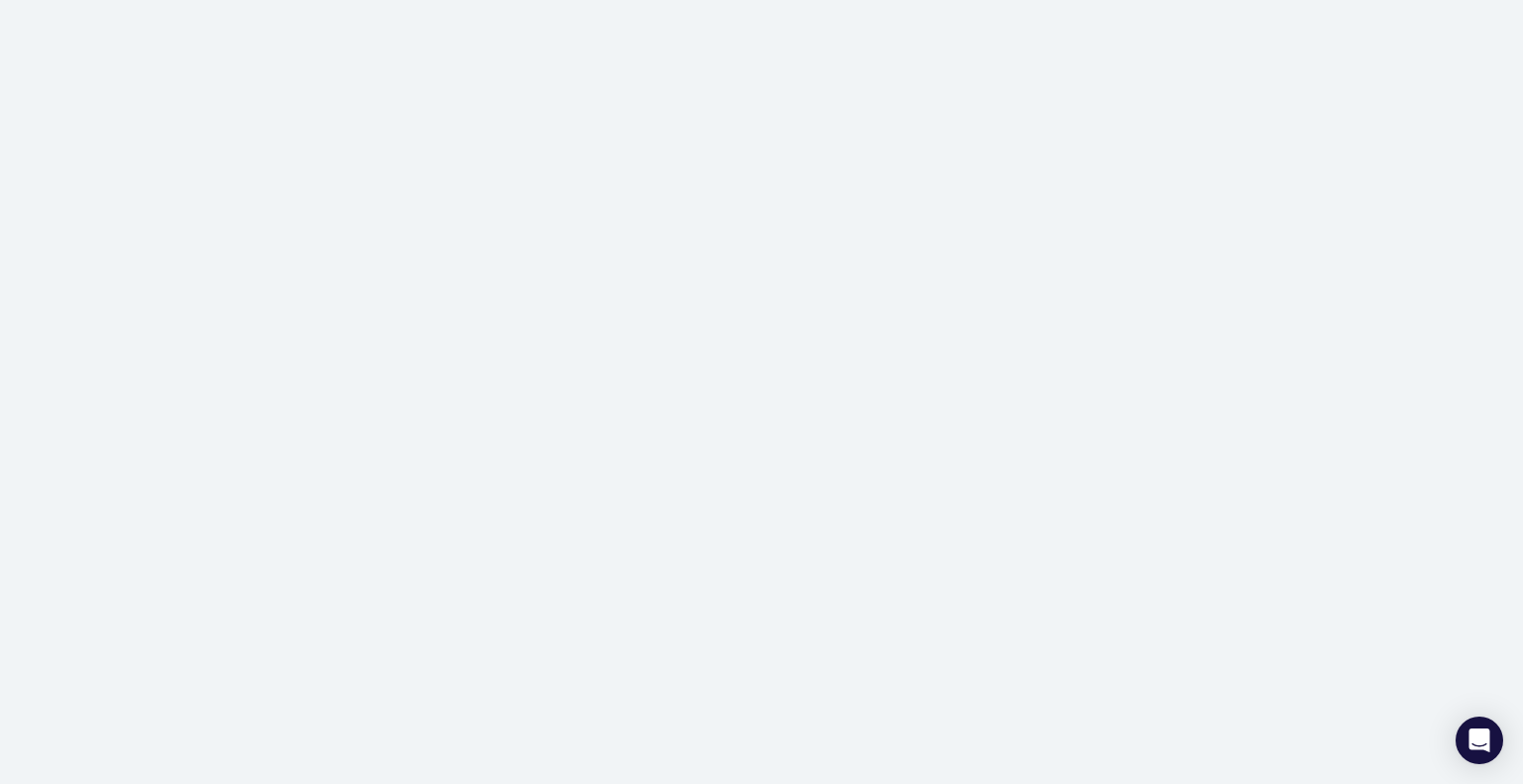scroll, scrollTop: 0, scrollLeft: 0, axis: both 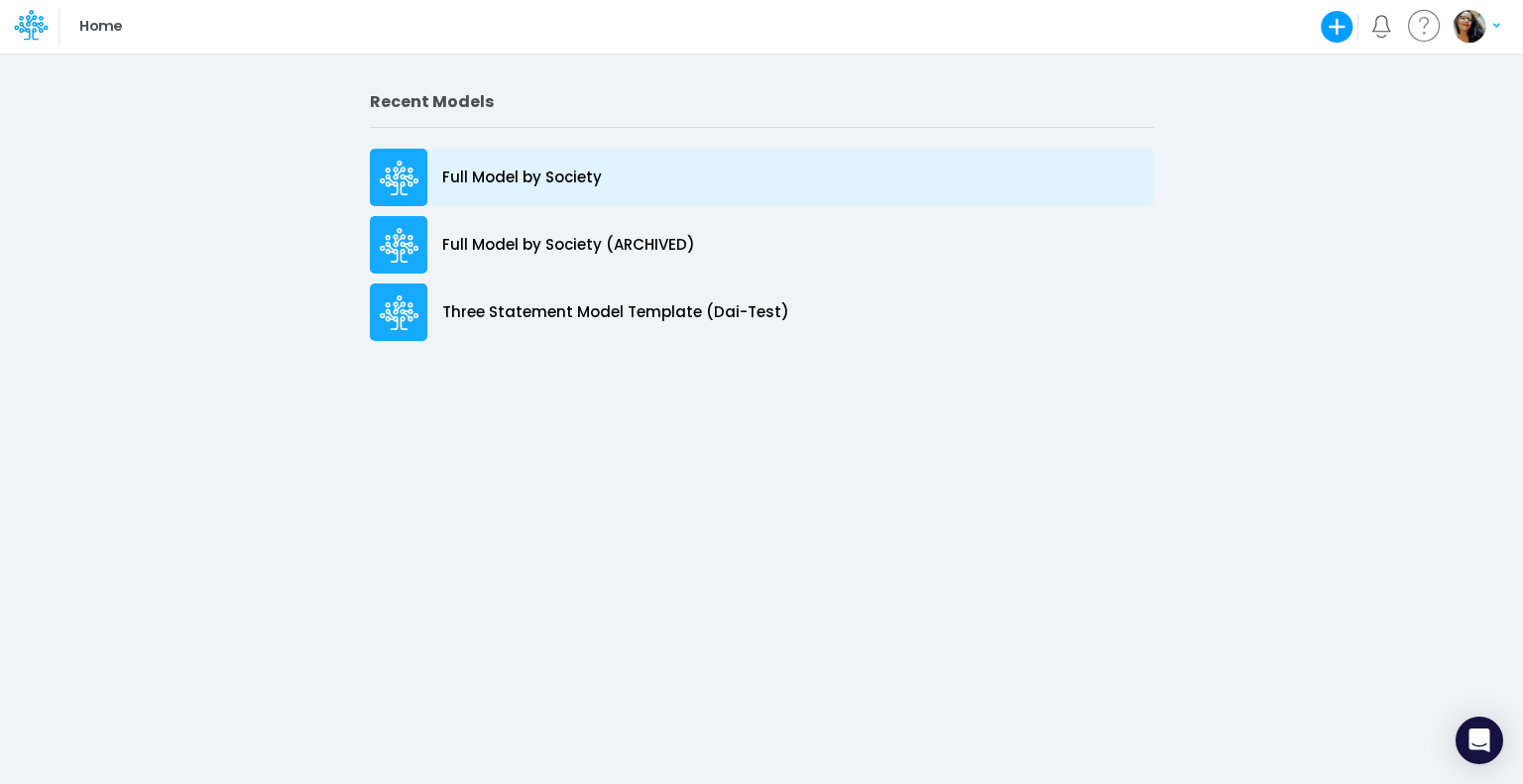 click on "Full Model by Society" at bounding box center [522, 177] 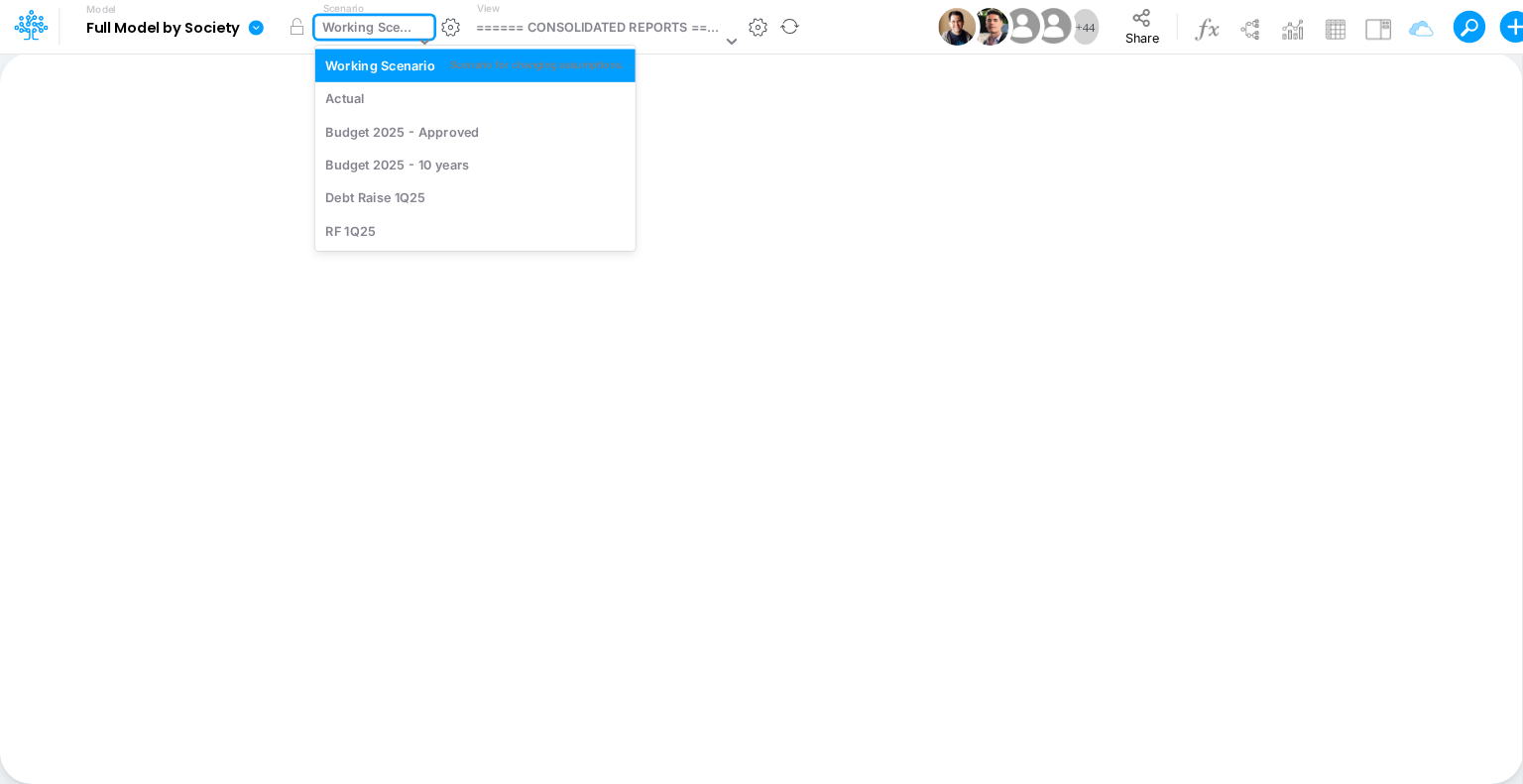 click on "Working Scenario" at bounding box center [368, 29] 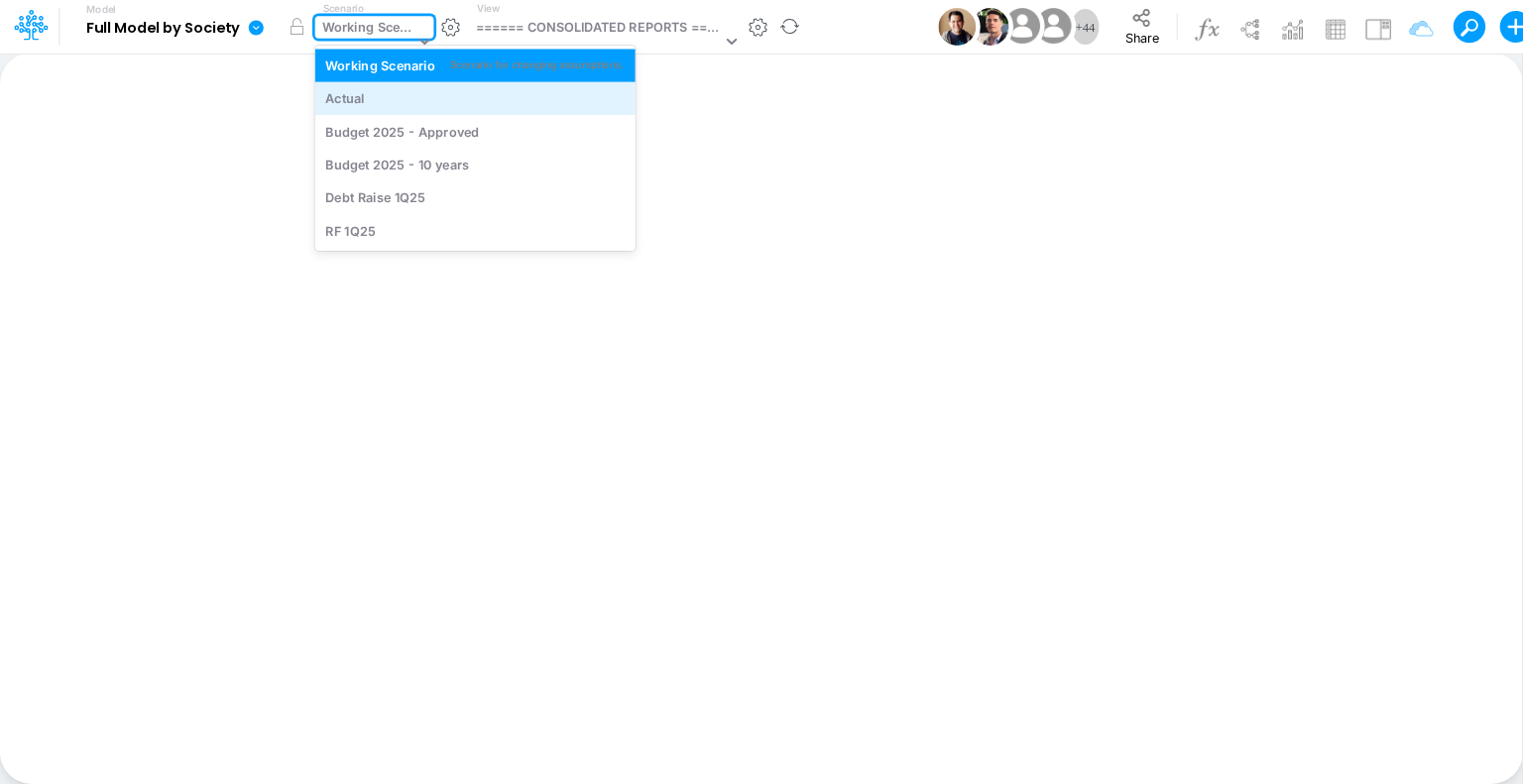 click on "Actual" at bounding box center (475, 98) 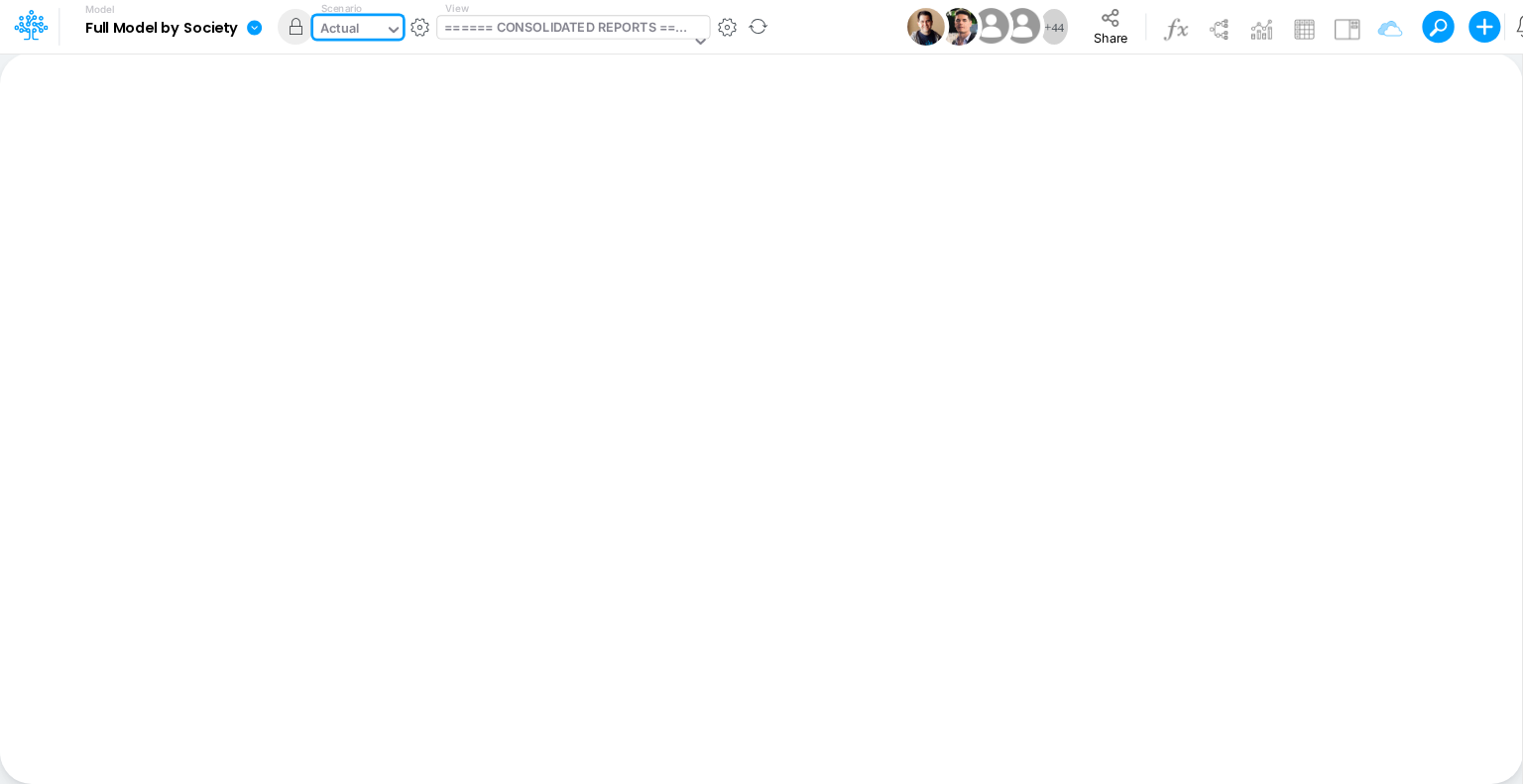 click on "====== CONSOLIDATED REPORTS ======" at bounding box center [567, 29] 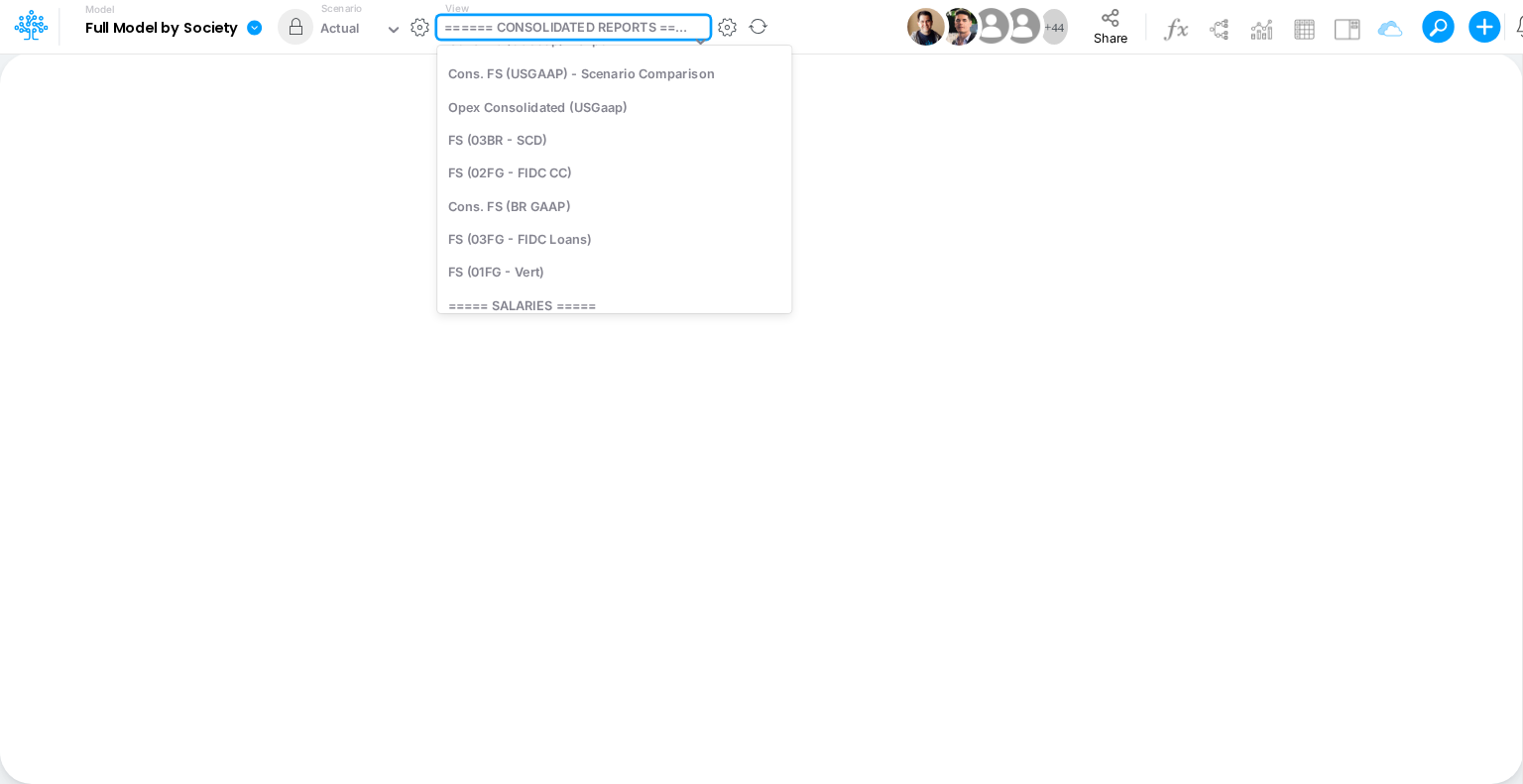 scroll, scrollTop: 545, scrollLeft: 0, axis: vertical 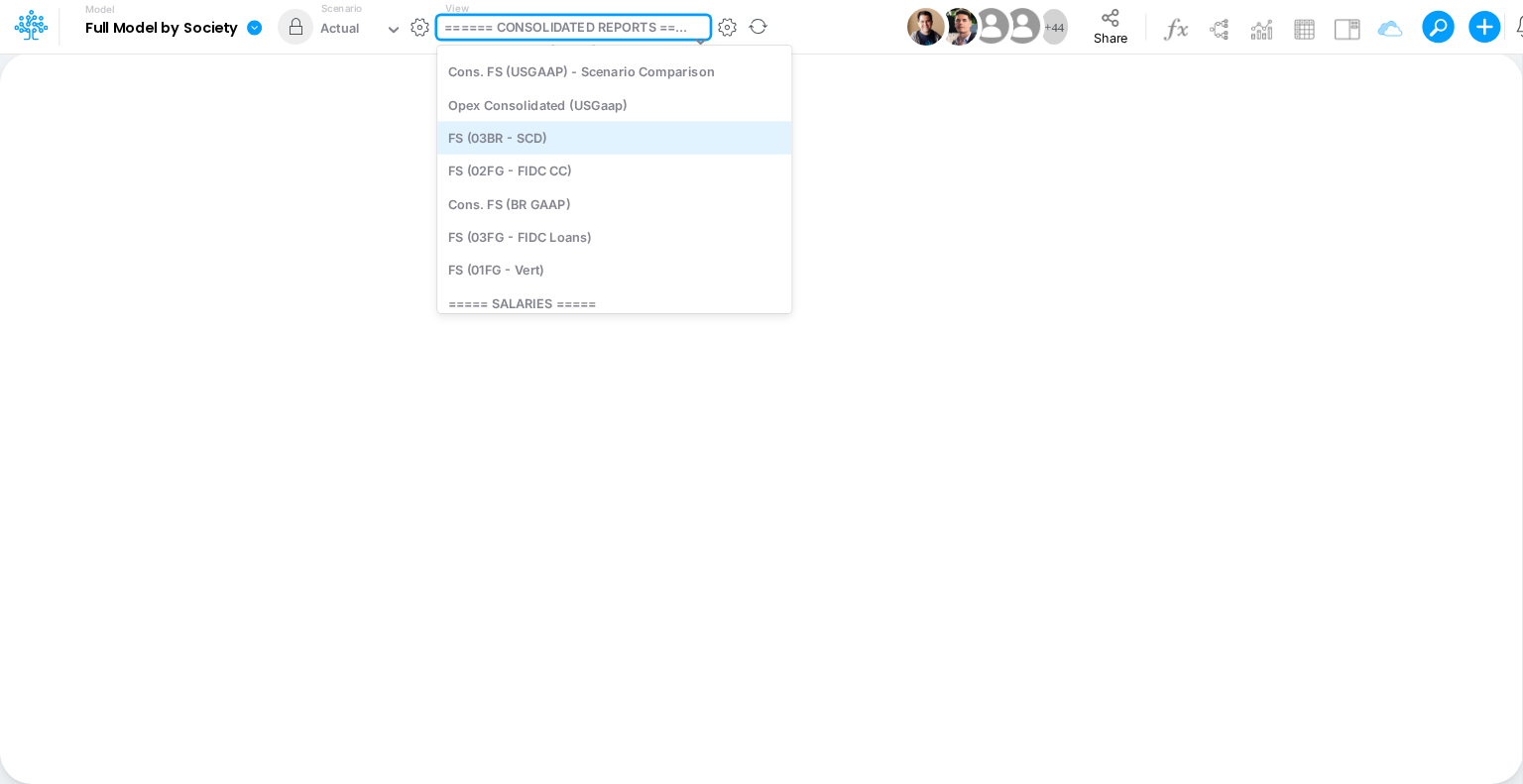 click on "FS (03BR - SCD)" at bounding box center (614, 137) 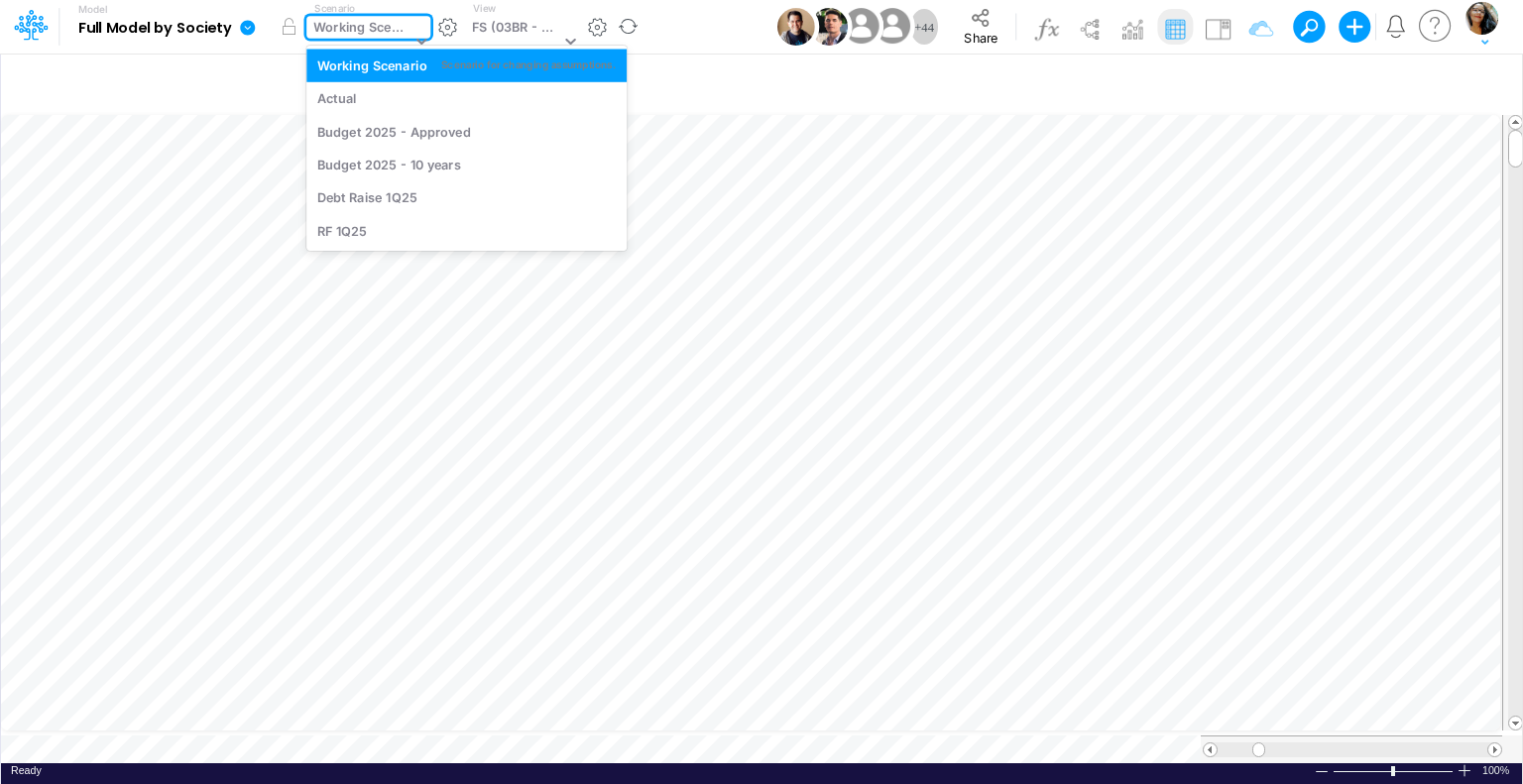 click on "Working Scenario" at bounding box center (362, 29) 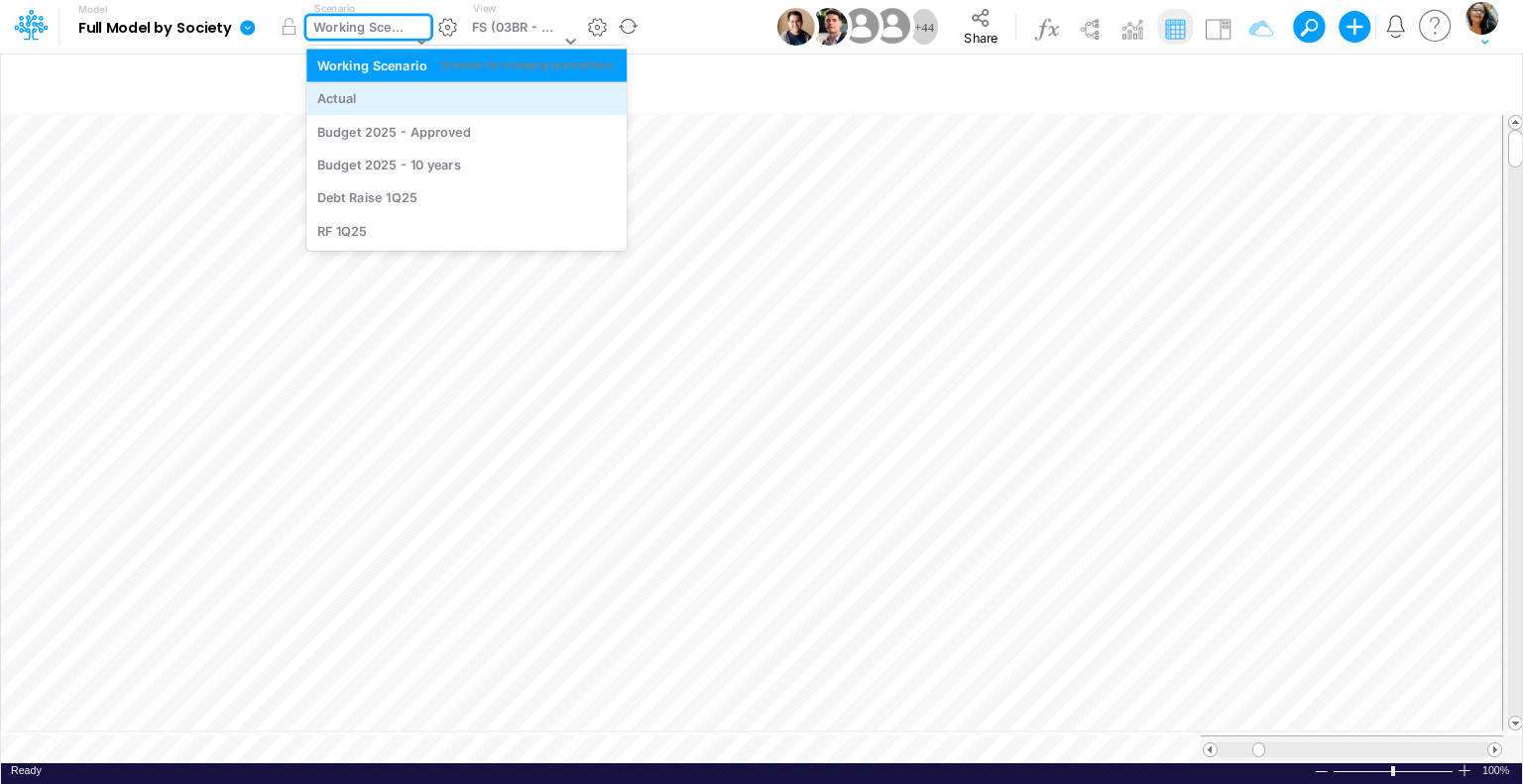 click on "Actual" at bounding box center (467, 98) 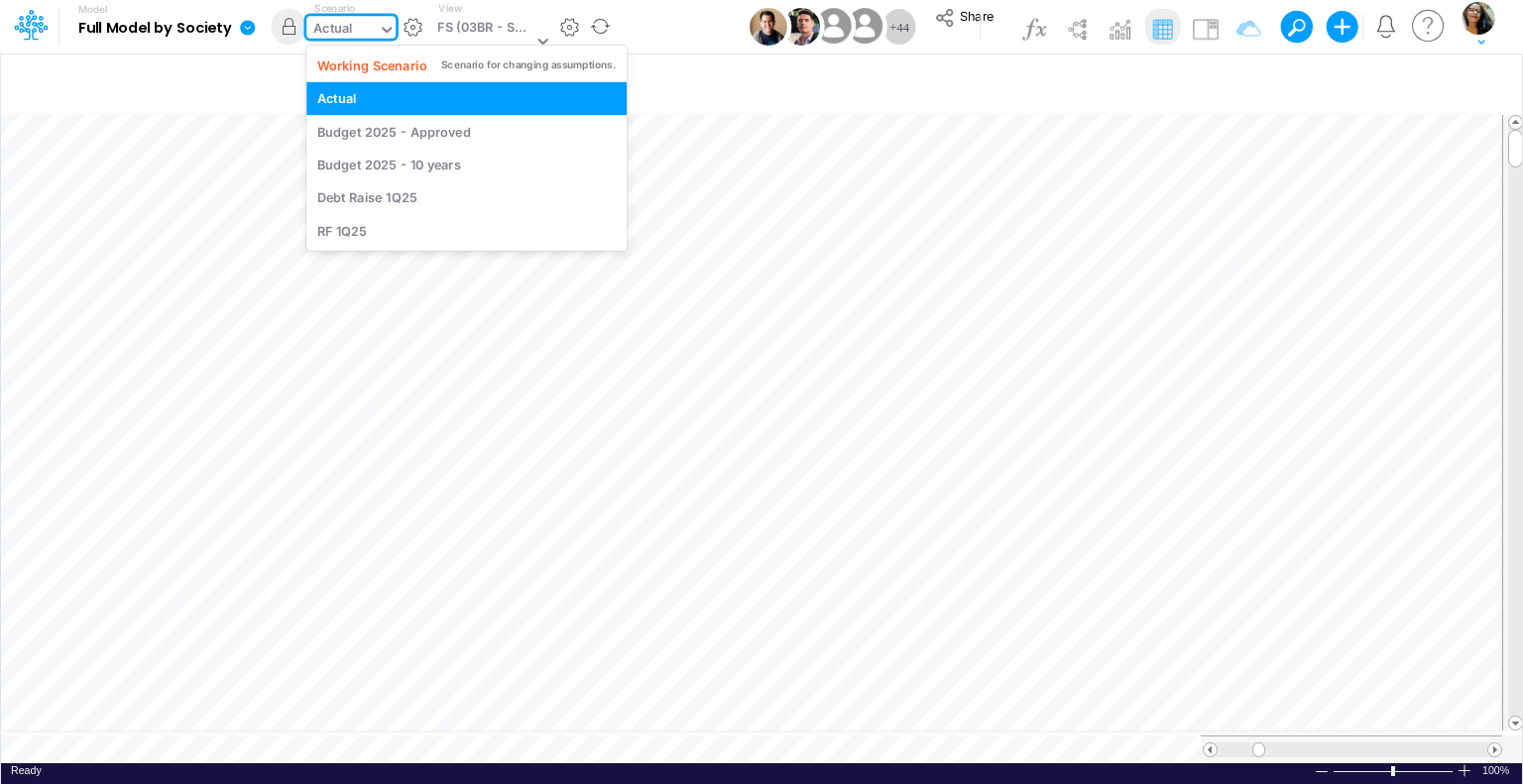 click on "Actual" at bounding box center [342, 31] 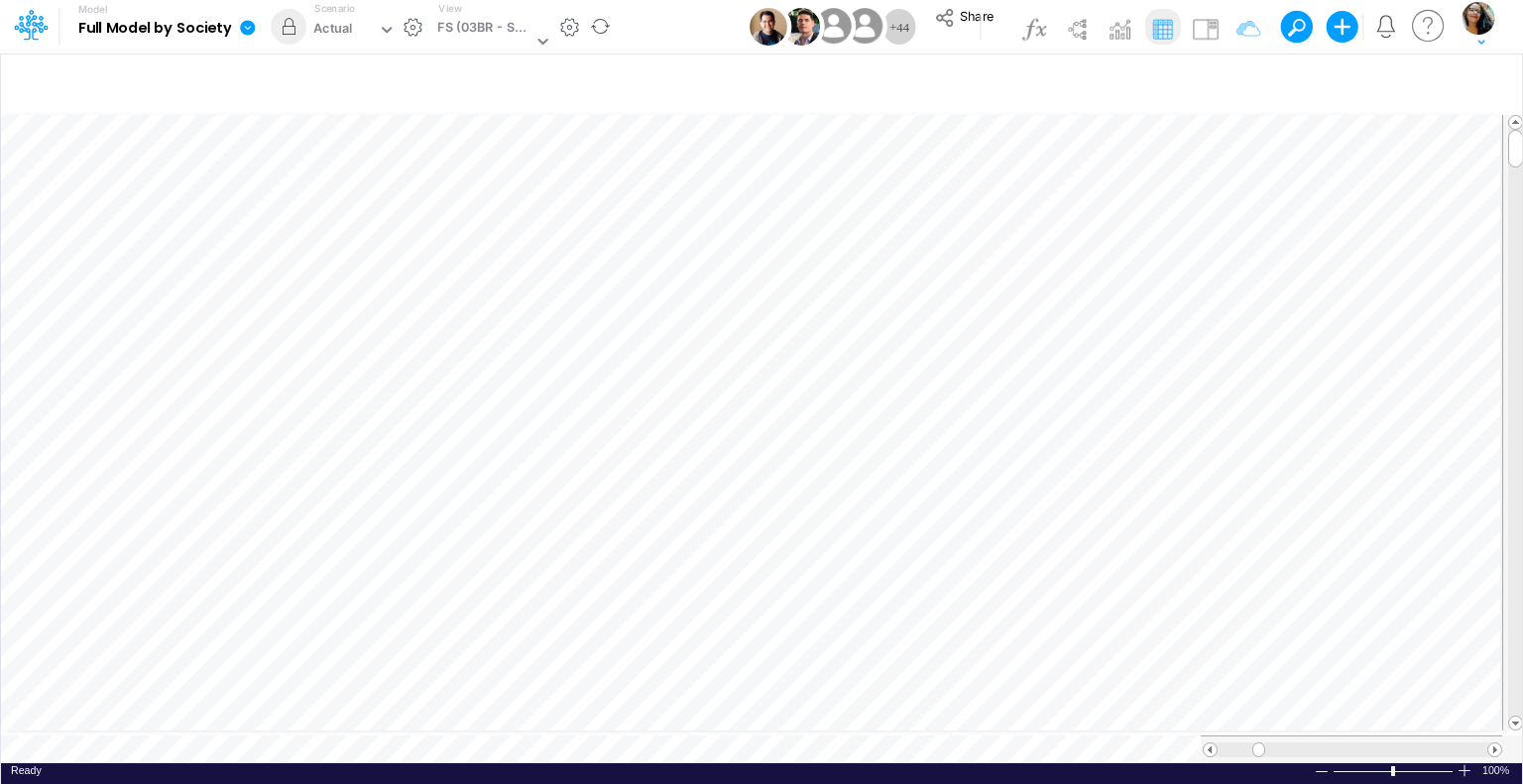 click on "Model Full Model by Society" at bounding box center (144, 27) 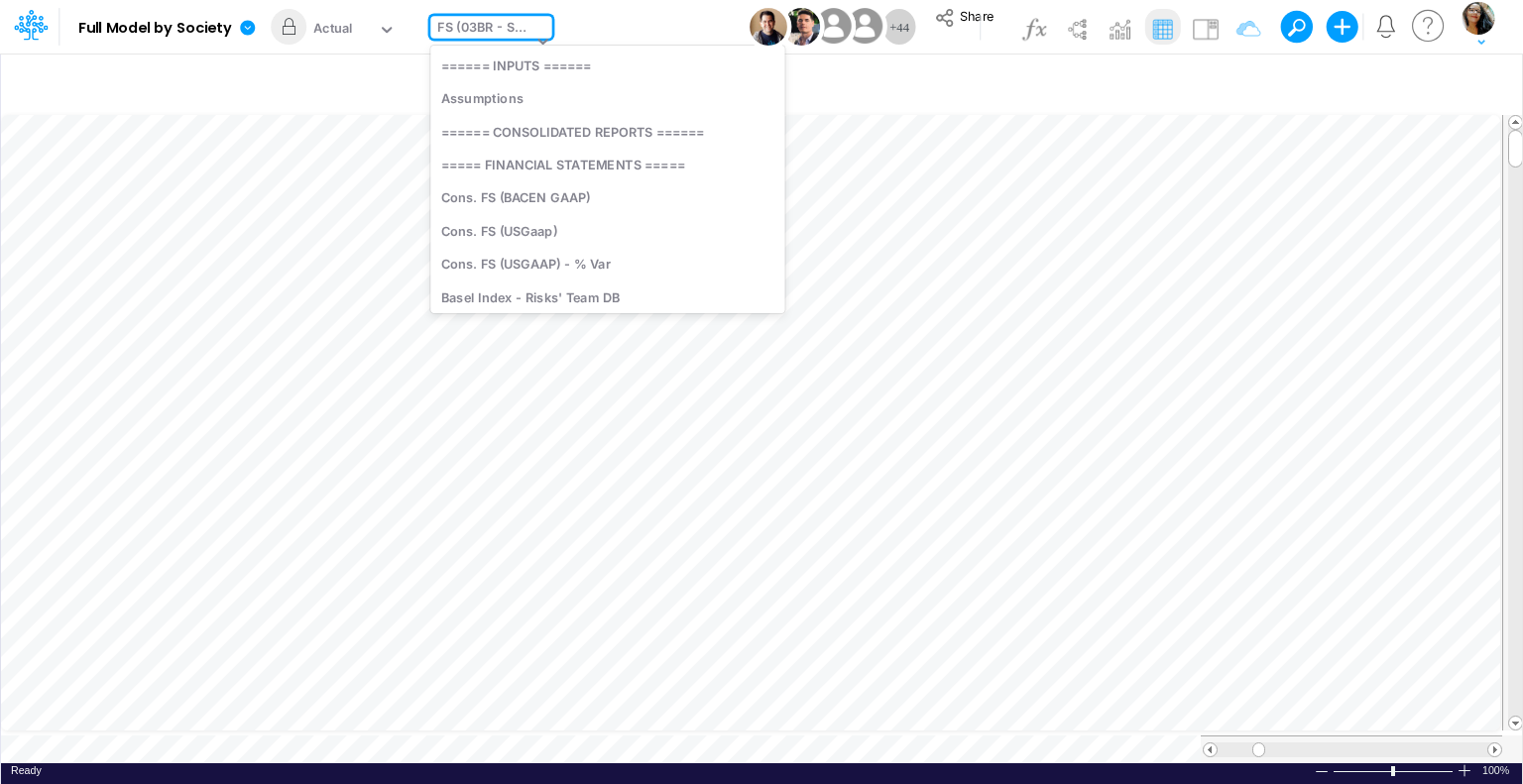 click on "FS (03BR - SCD)" at bounding box center (484, 29) 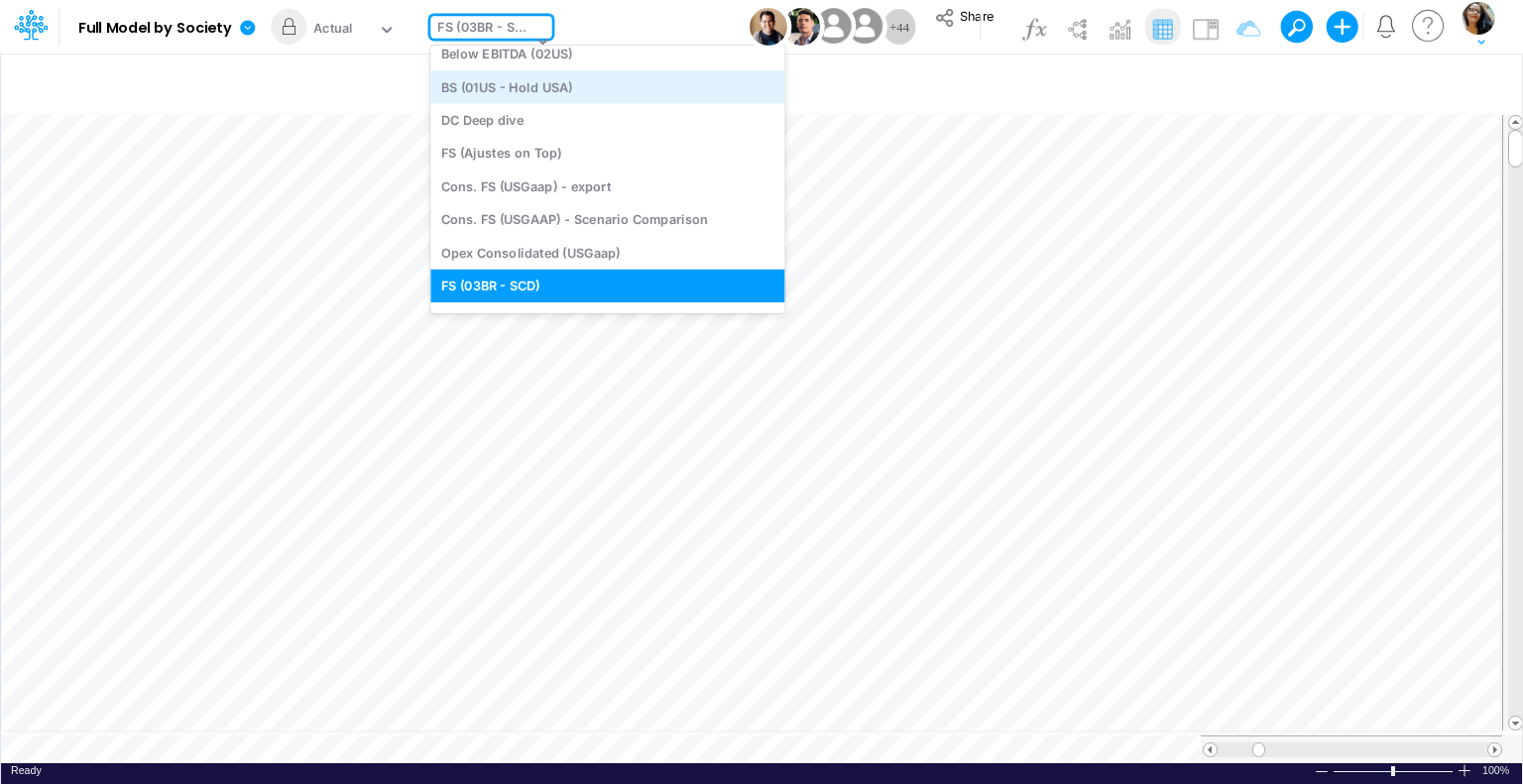 click on "BS (01US - Hold USA)" at bounding box center [607, 86] 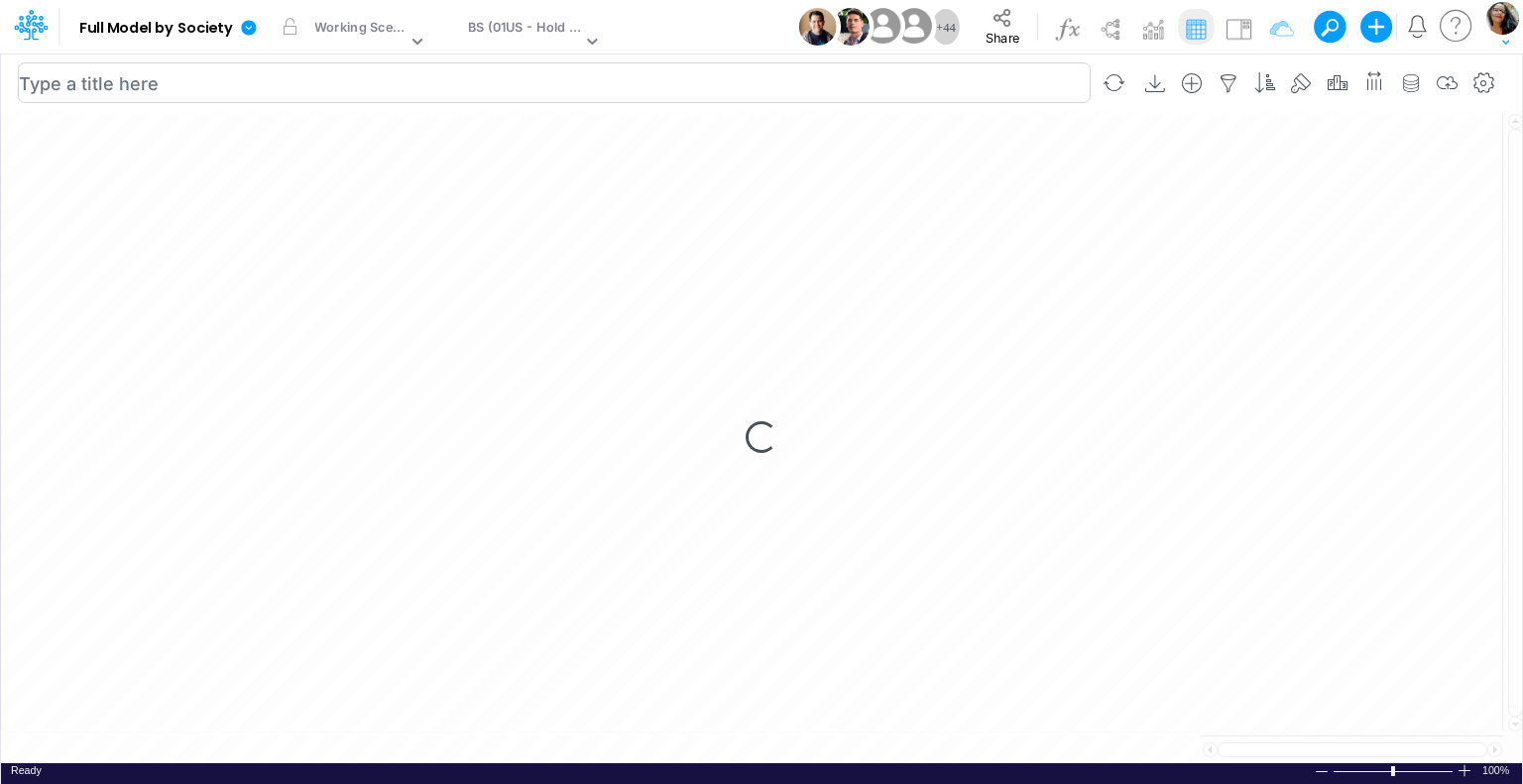 click at bounding box center (554, 82) 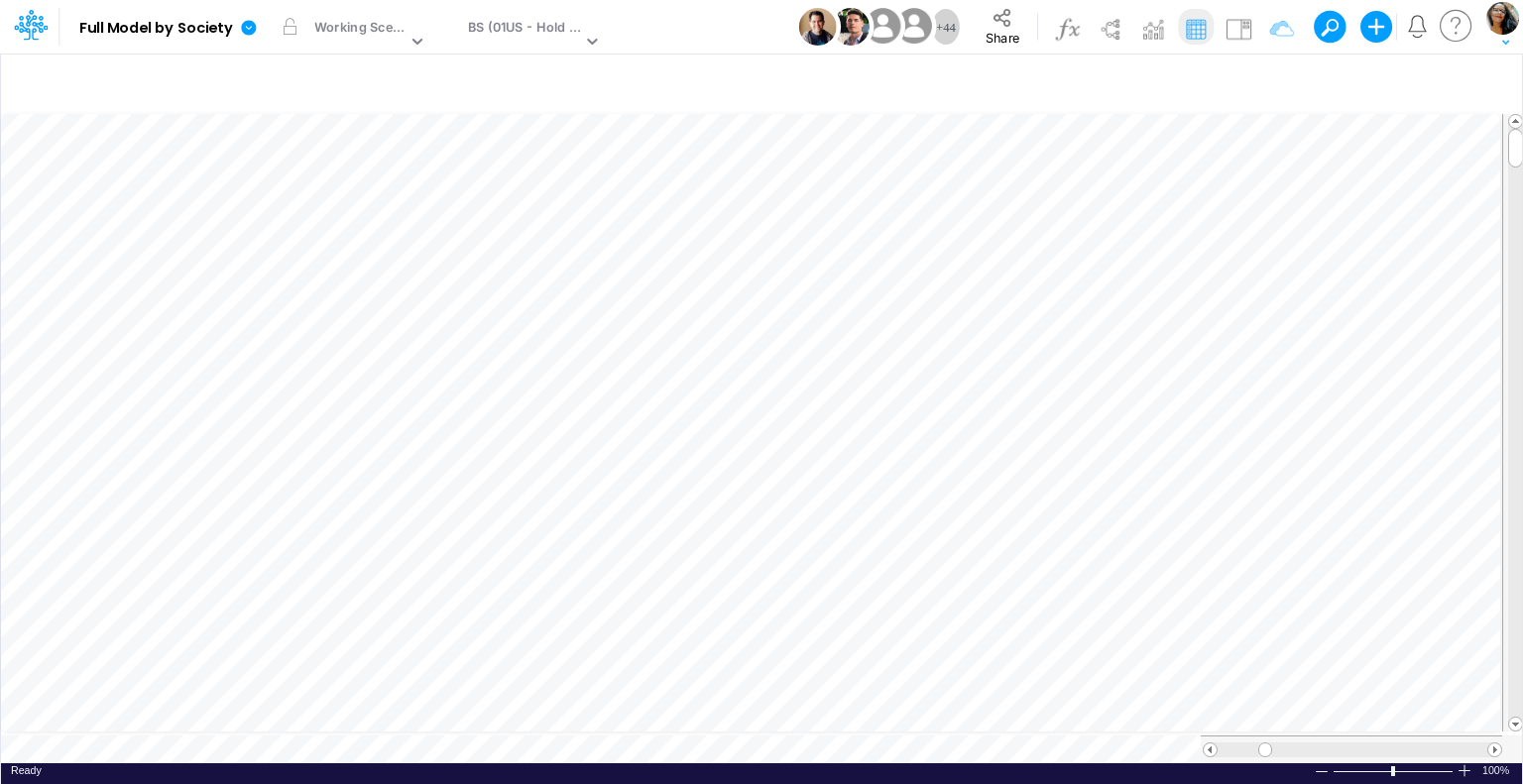 click on "Model Full Model by Society Edit model settings Duplicate Import QuickBooks QuickBooks Online Data Export Excel View model info Sync Scenarios Scenario   Working Scenario View BS (01US - Hold USA) + 44 Share Create new model Blank Model Use a template   My profile settings Log out" at bounding box center (772, 27) 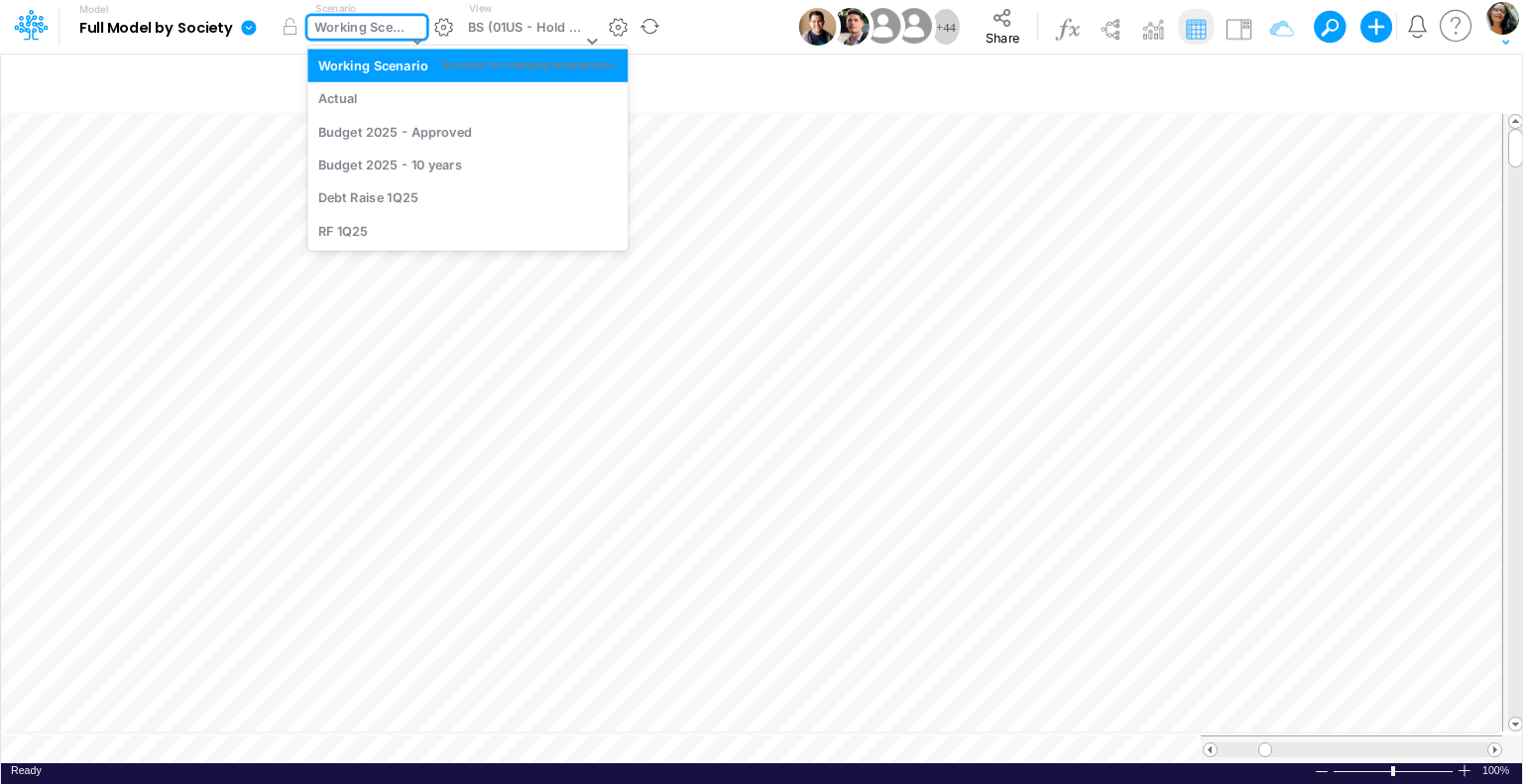 click on "Working Scenario" at bounding box center (360, 29) 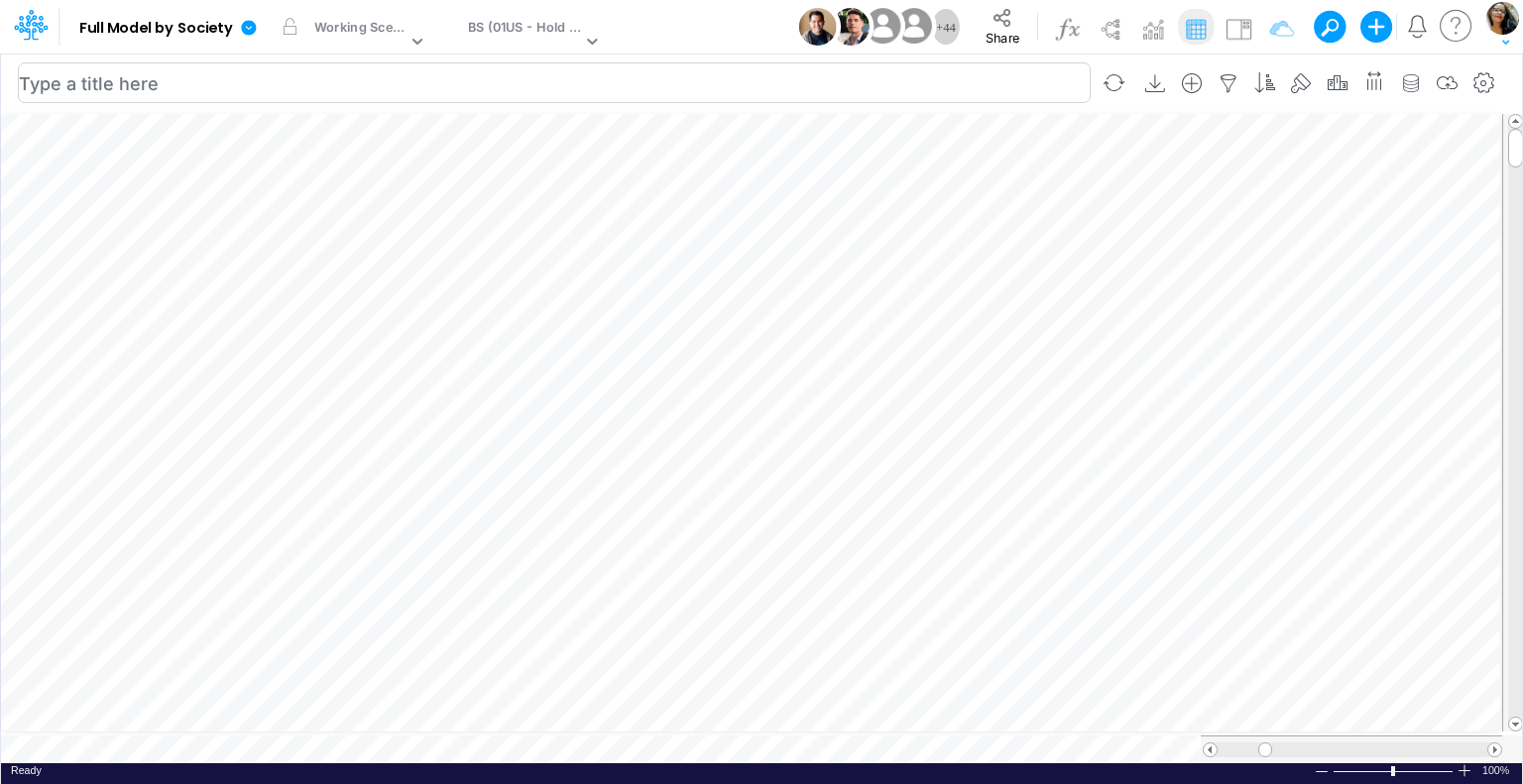 click at bounding box center [554, 82] 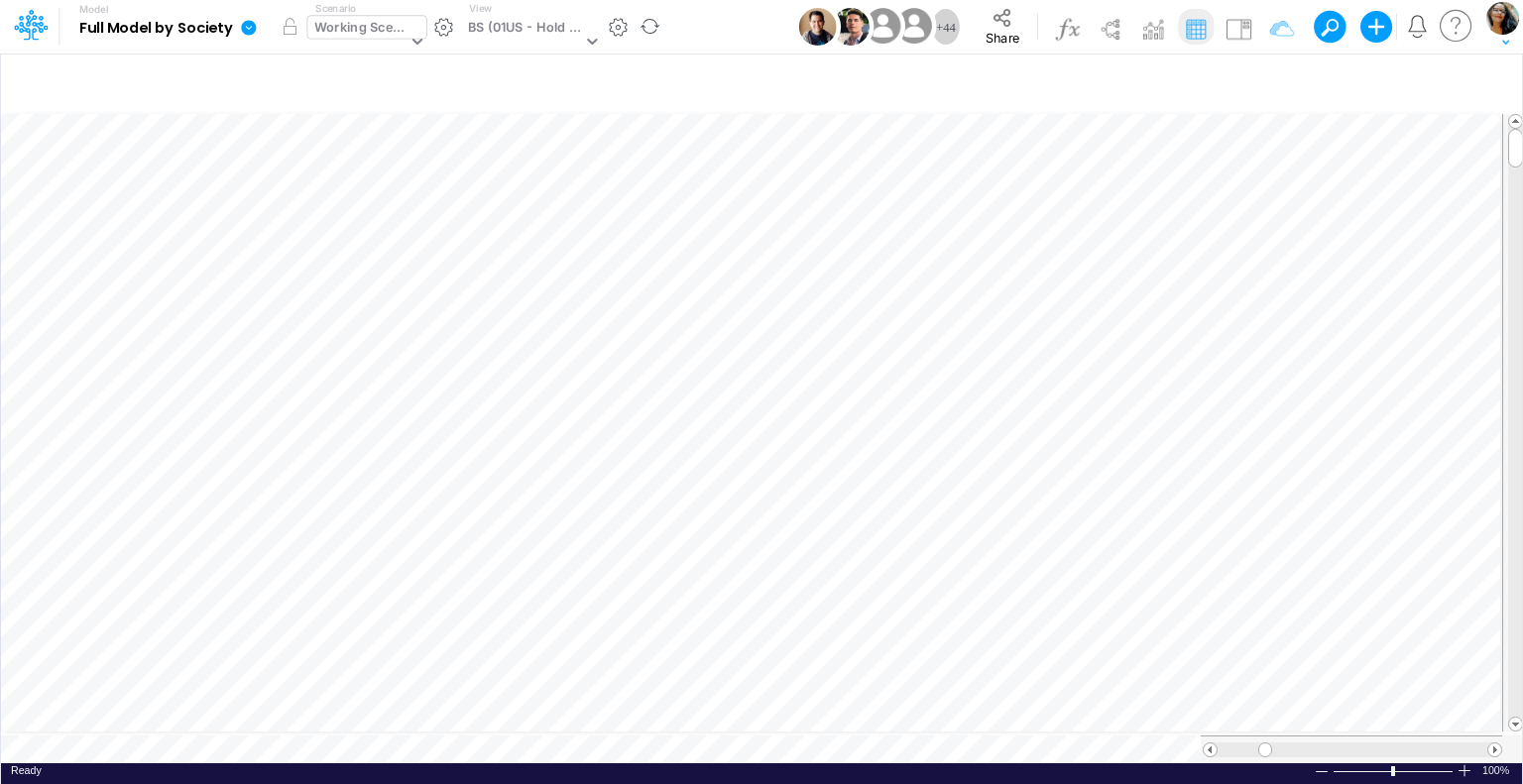 click on "Working Scenario" at bounding box center (360, 29) 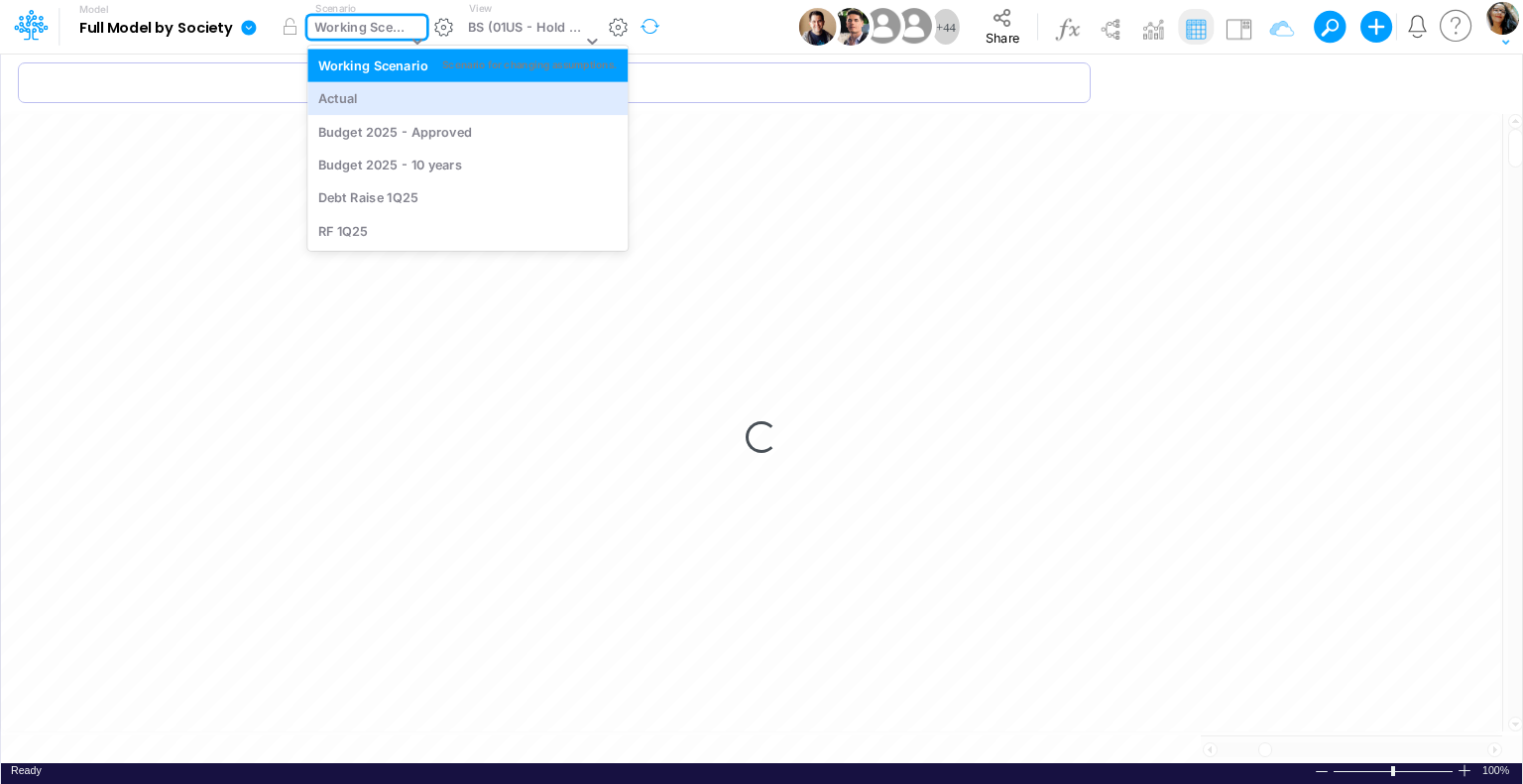 click at bounding box center (554, 82) 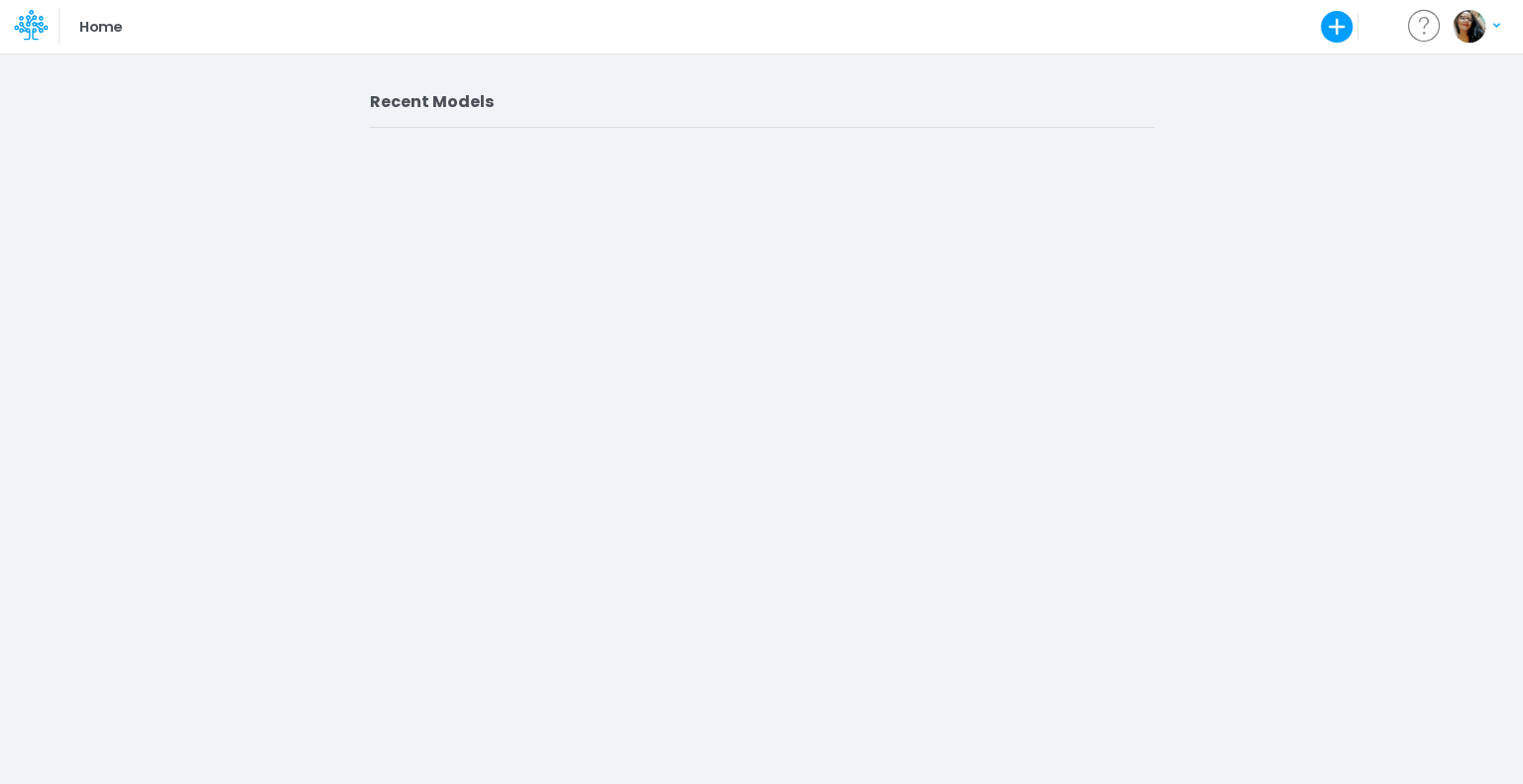 scroll, scrollTop: 0, scrollLeft: 0, axis: both 